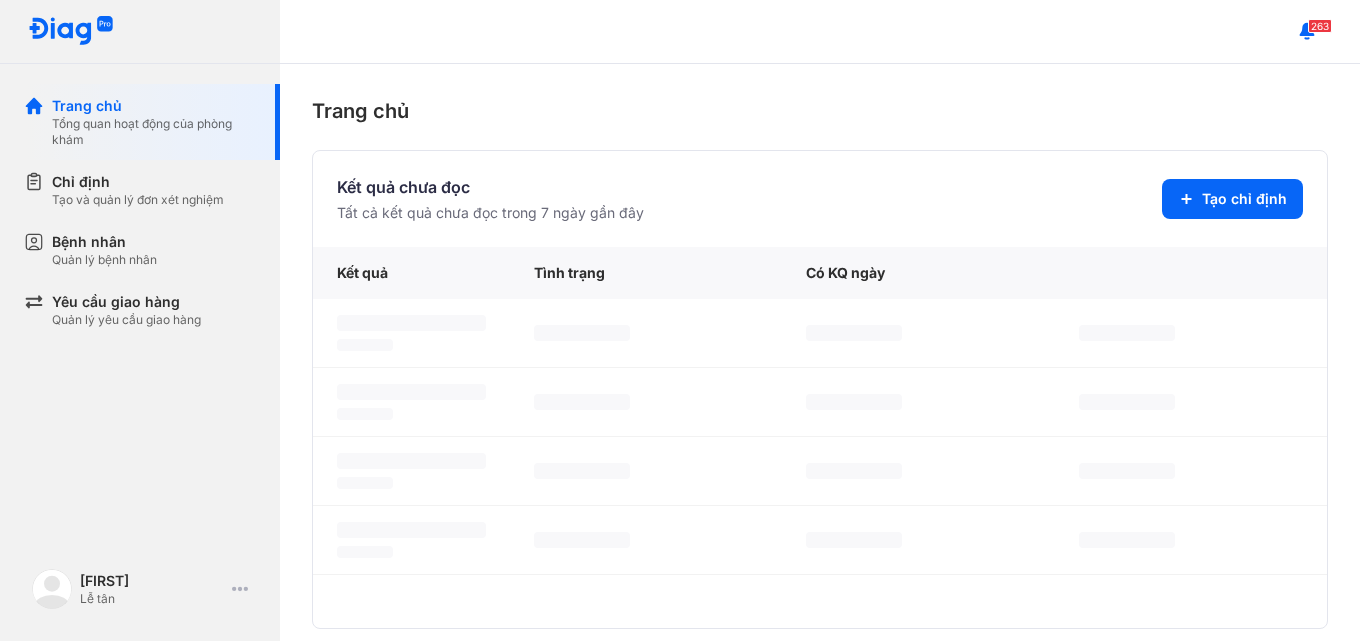 scroll, scrollTop: 0, scrollLeft: 0, axis: both 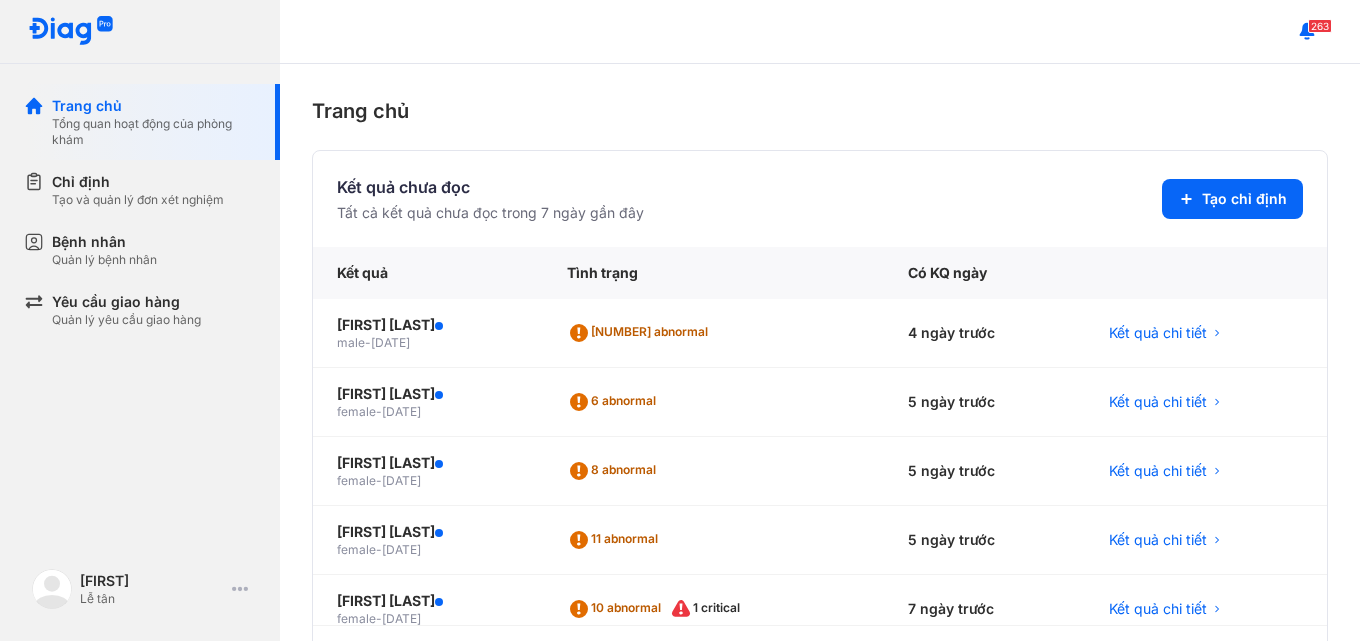 click on "Tạo và quản lý đơn xét nghiệm" at bounding box center (138, 200) 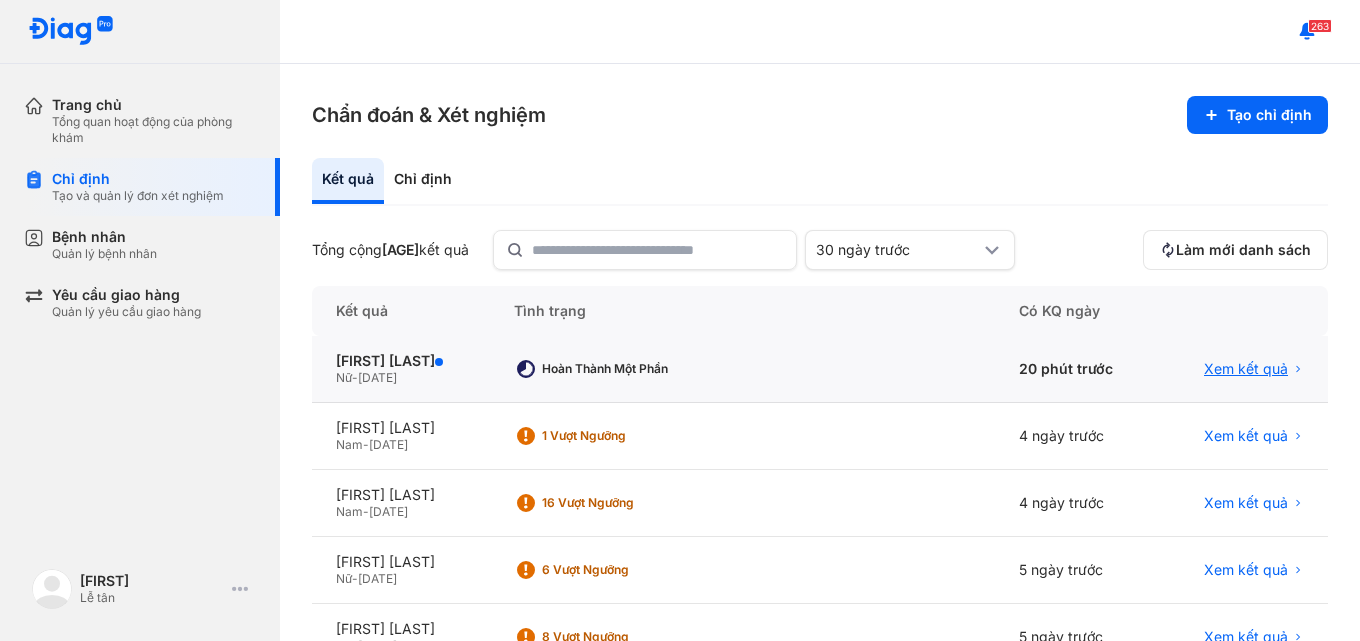 click on "Xem kết quả" at bounding box center (1246, 369) 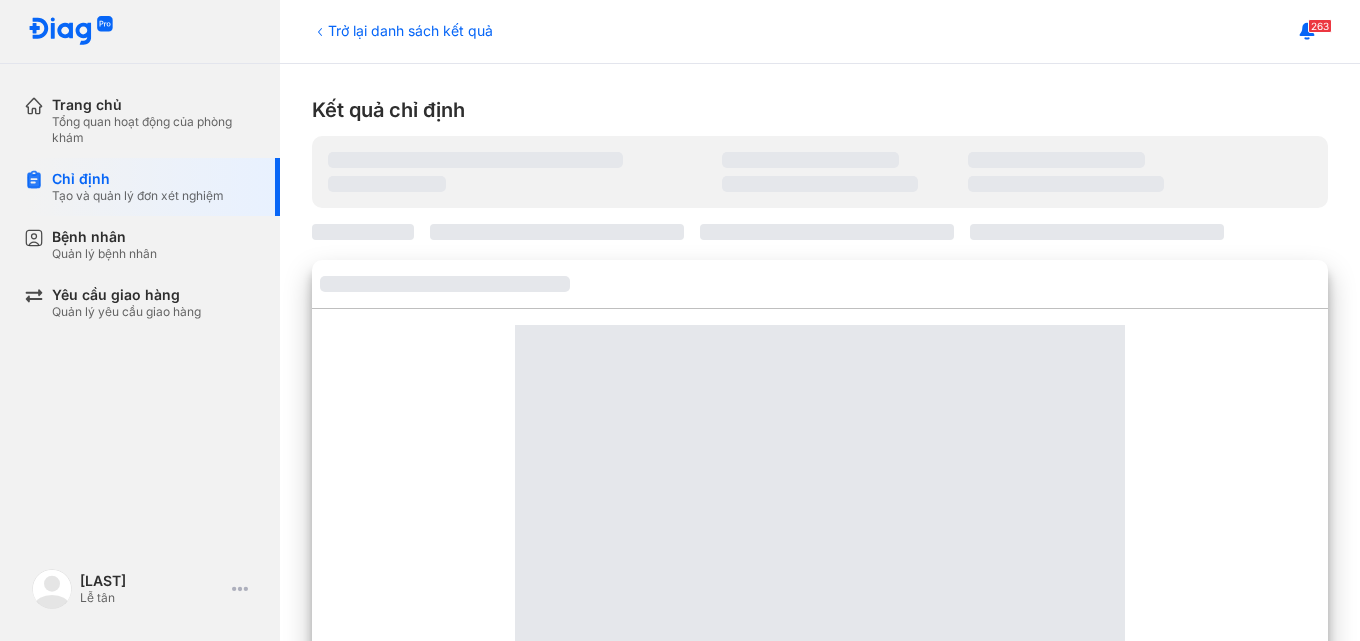 scroll, scrollTop: 0, scrollLeft: 0, axis: both 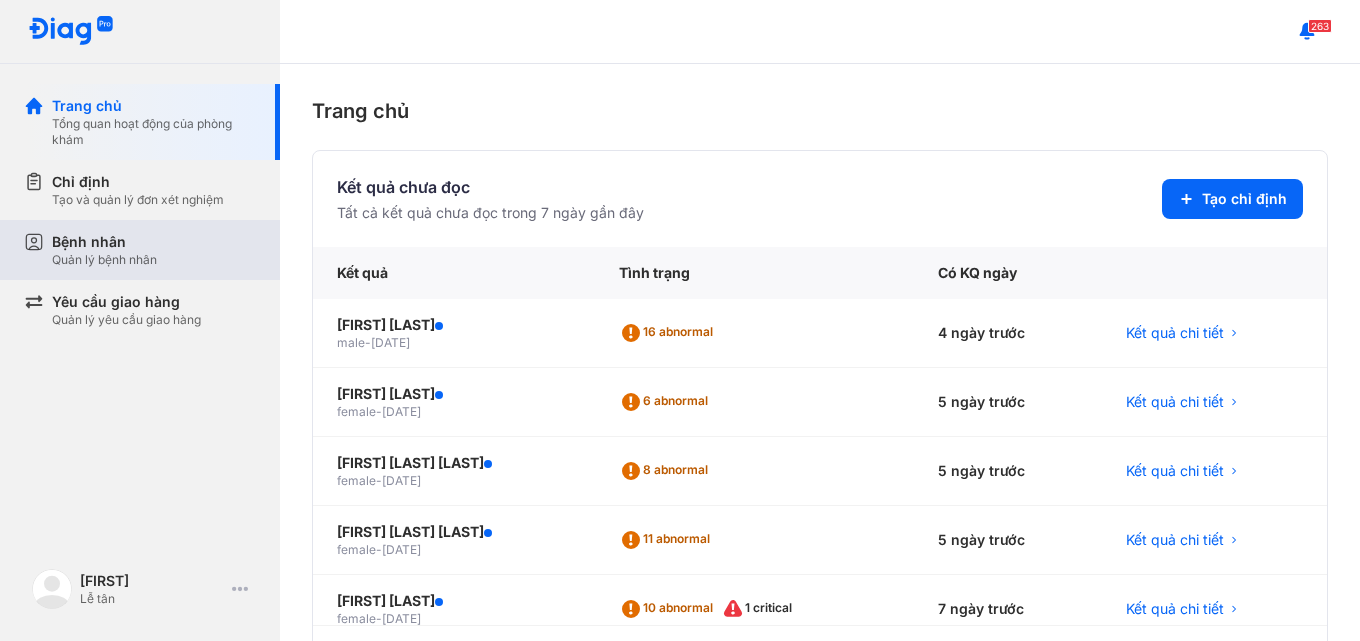 click on "Bệnh nhân" at bounding box center [104, 242] 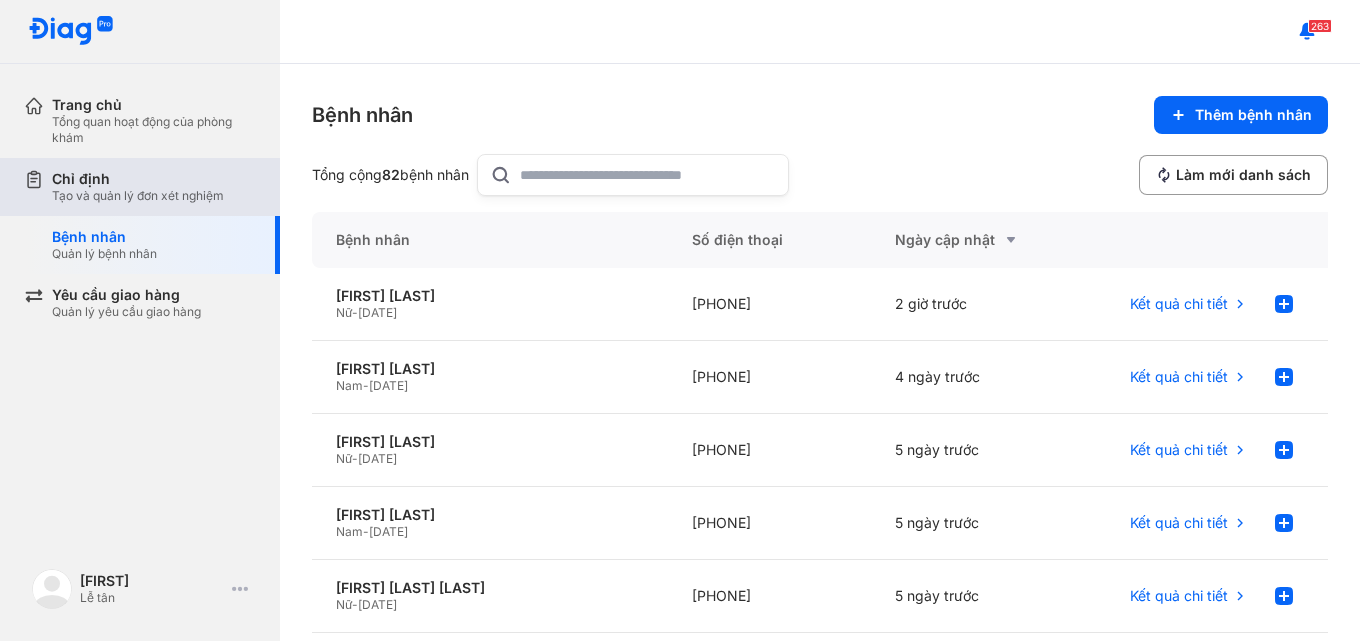 click on "Tạo và quản lý đơn xét nghiệm" at bounding box center (138, 196) 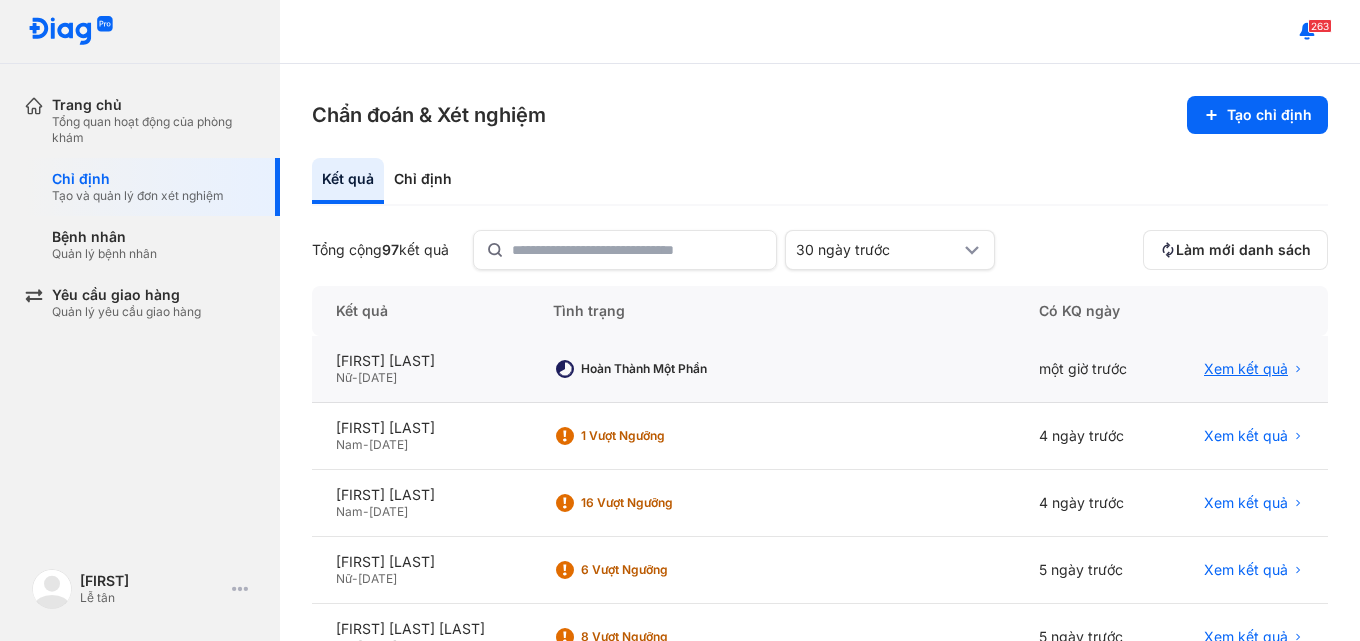 click on "Xem kết quả" at bounding box center (1246, 369) 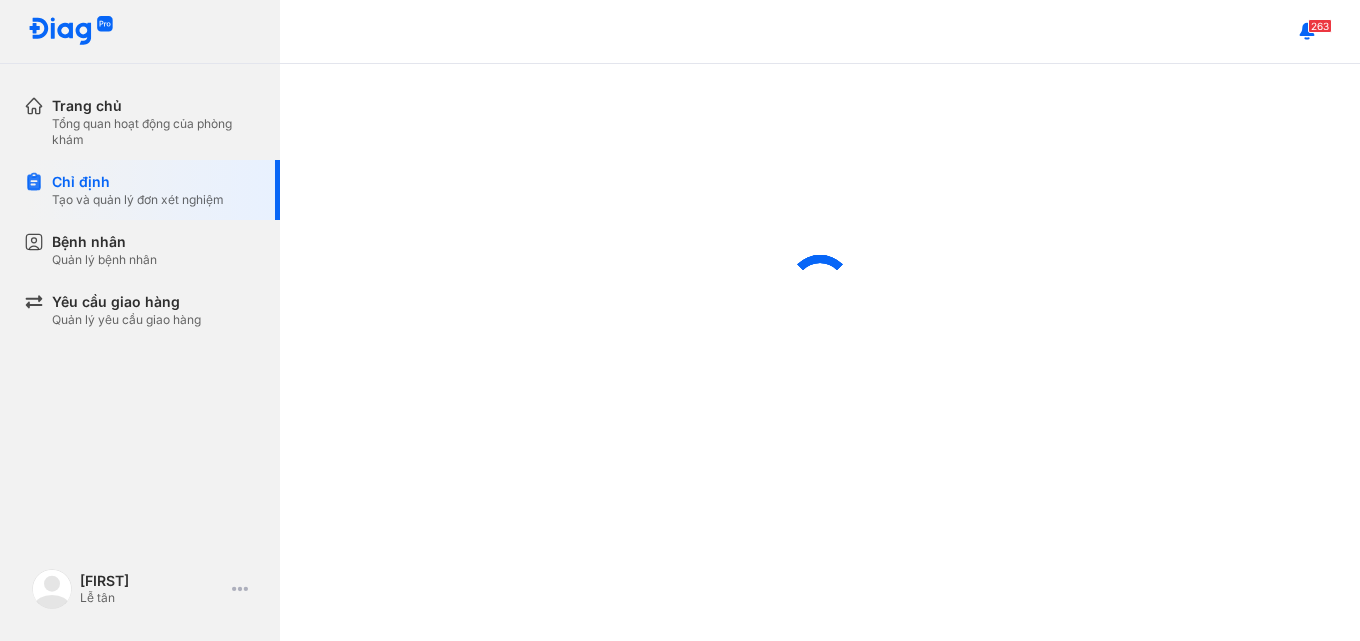 scroll, scrollTop: 0, scrollLeft: 0, axis: both 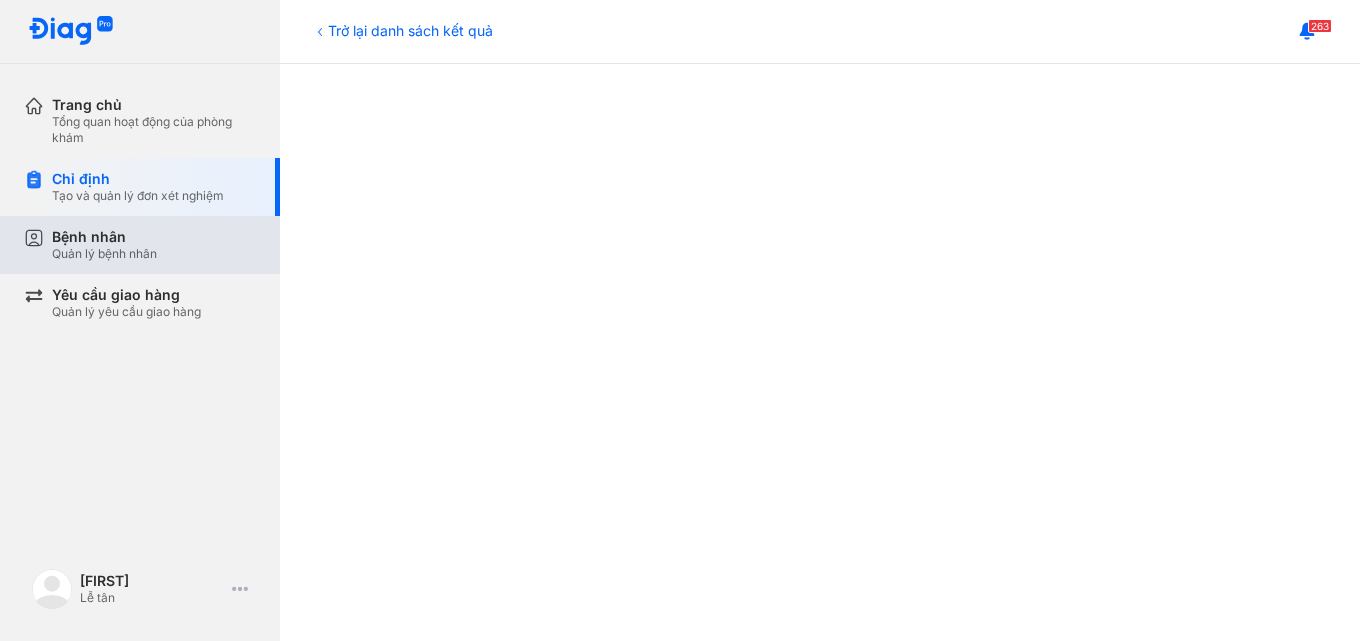 click on "Bệnh nhân Quản lý bệnh nhân" at bounding box center [154, 245] 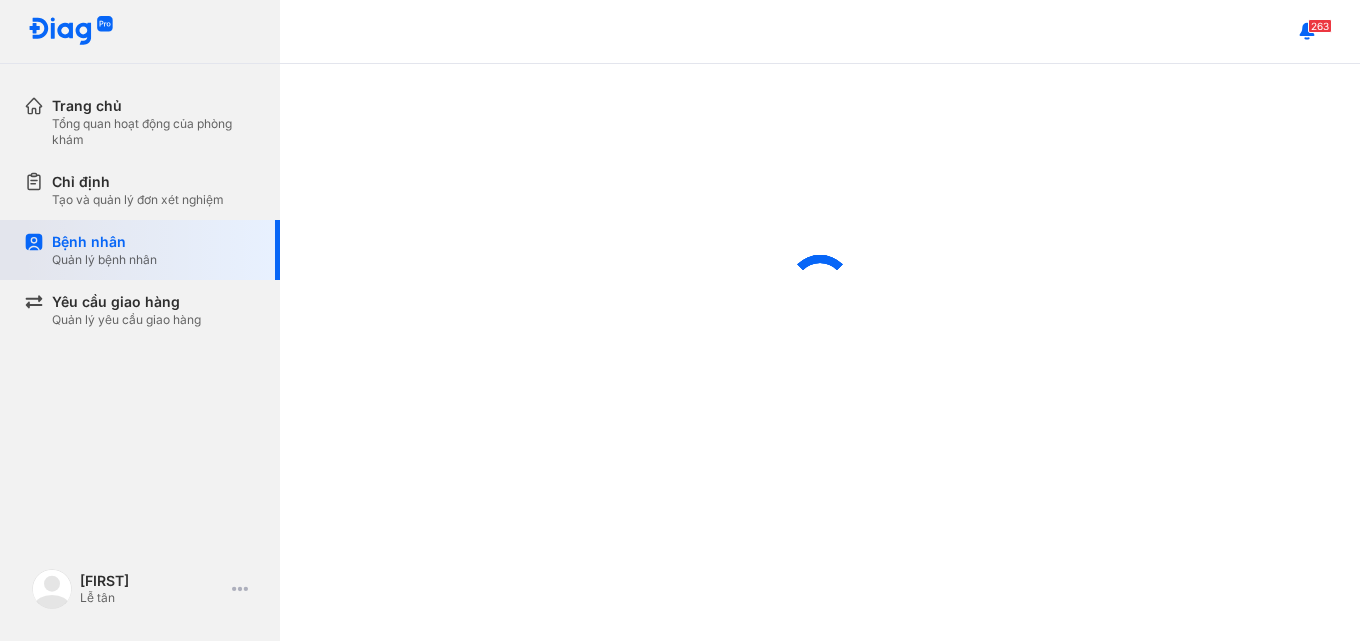 scroll, scrollTop: 0, scrollLeft: 0, axis: both 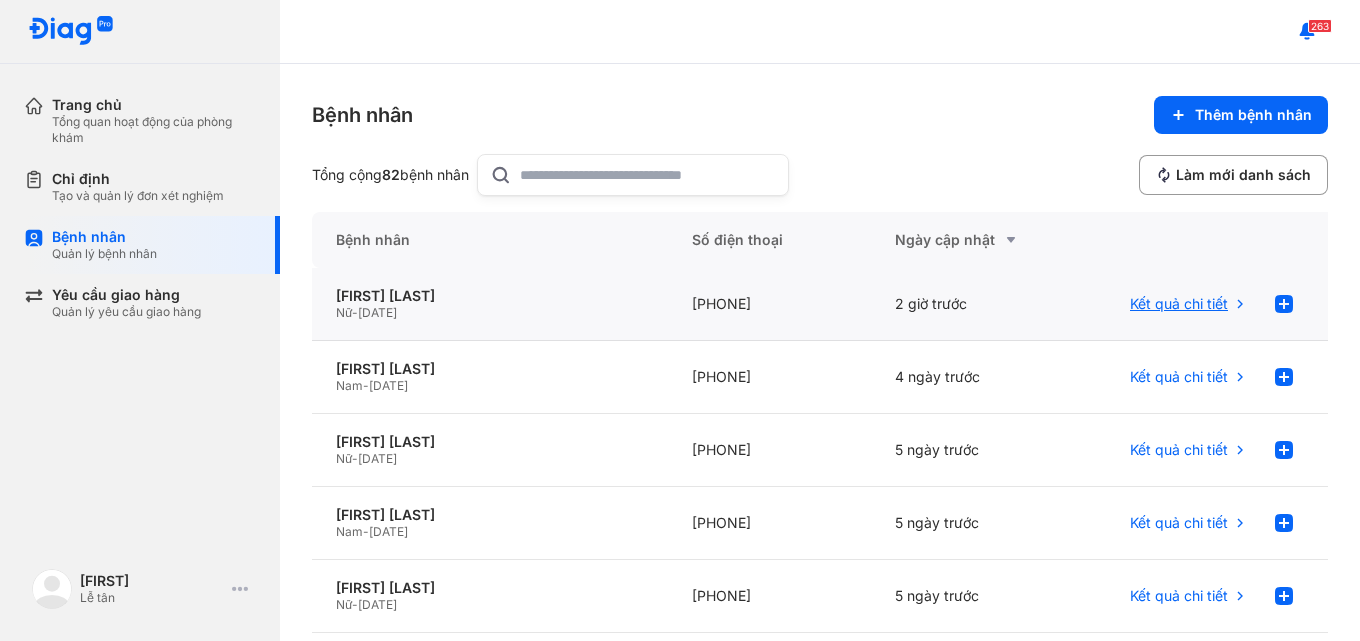 click on "Kết quả chi tiết" at bounding box center (1179, 304) 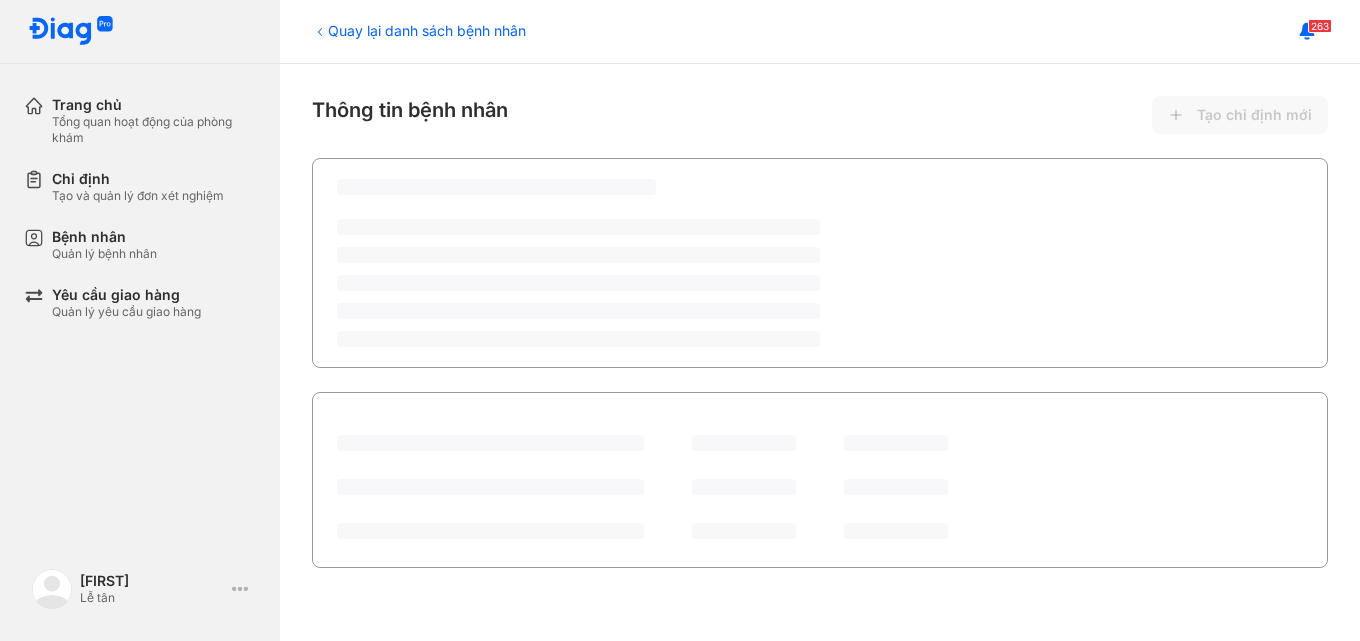 scroll, scrollTop: 0, scrollLeft: 0, axis: both 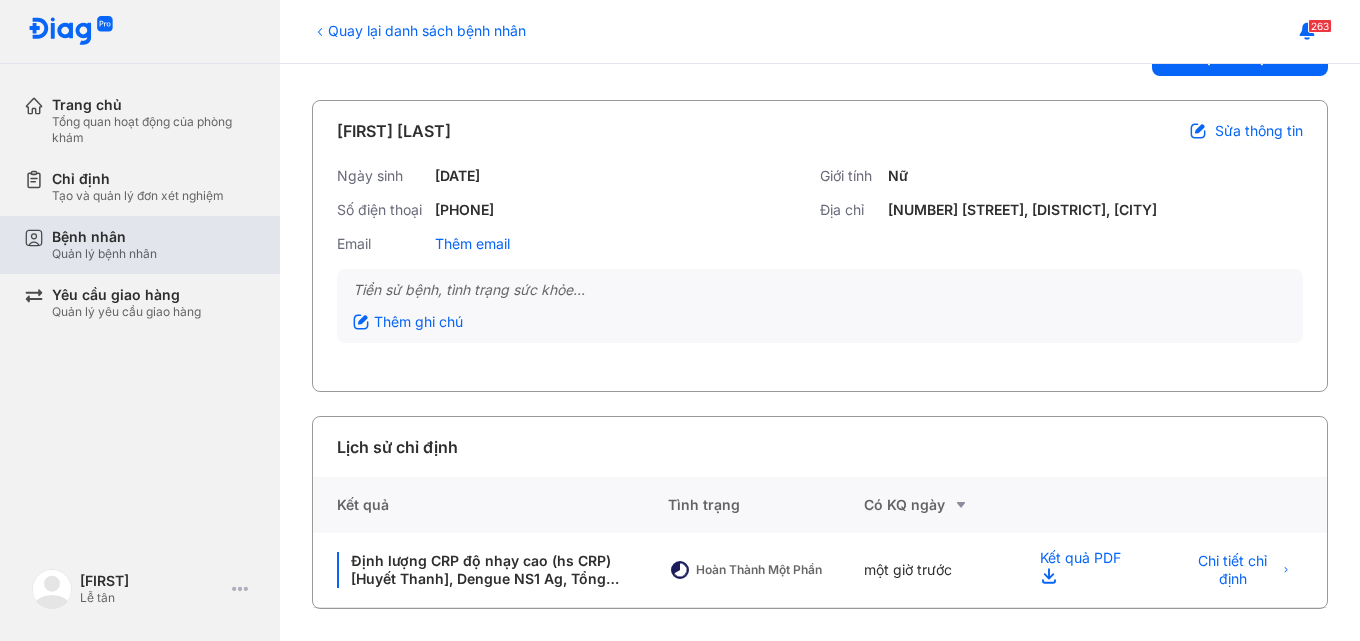 click on "Bệnh nhân" at bounding box center [104, 237] 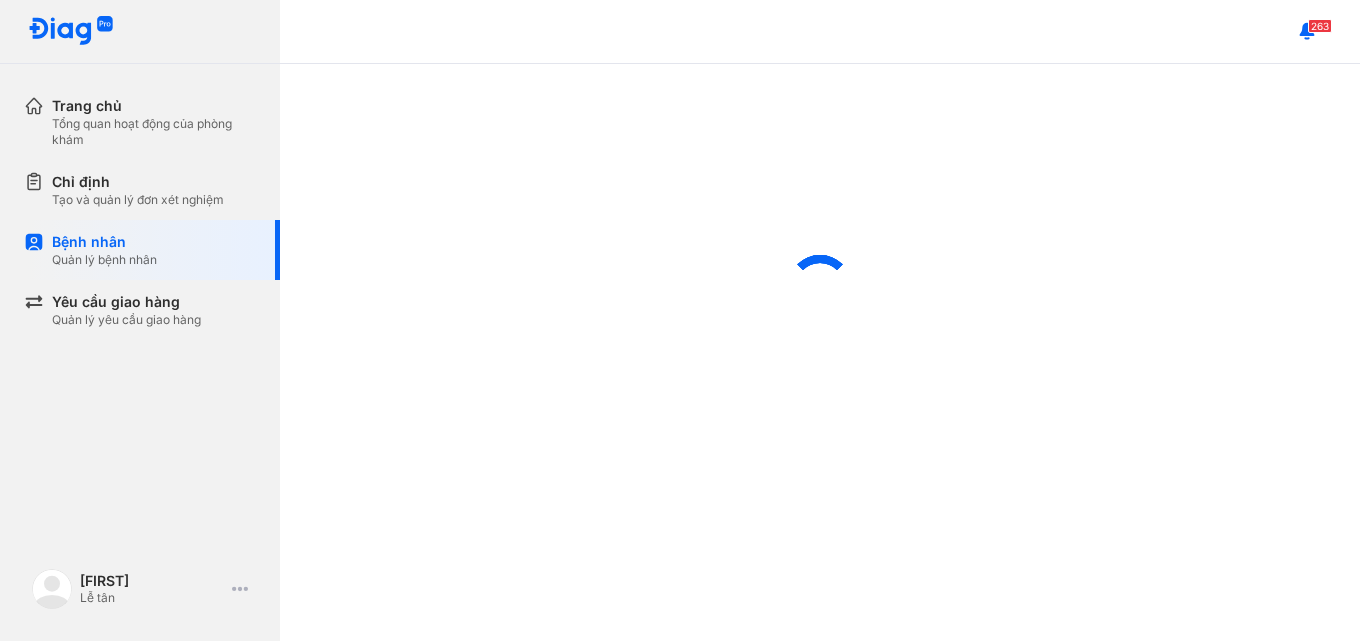 scroll, scrollTop: 0, scrollLeft: 0, axis: both 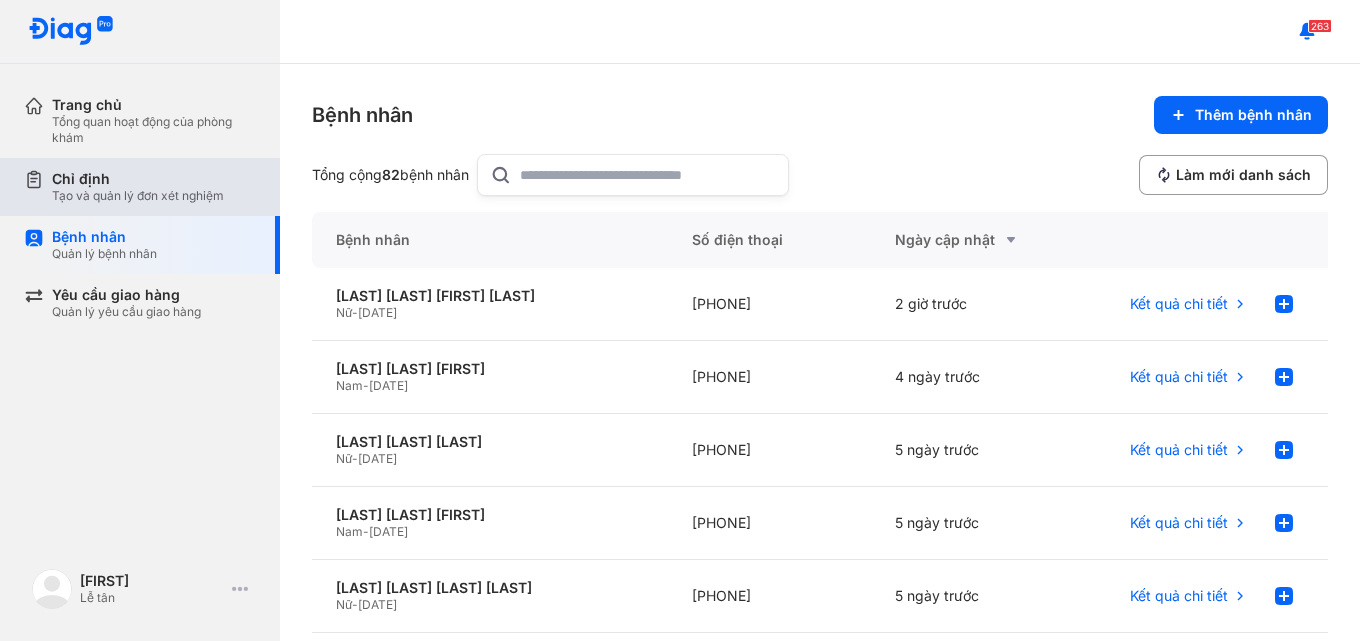 click on "Tạo và quản lý đơn xét nghiệm" at bounding box center (138, 196) 